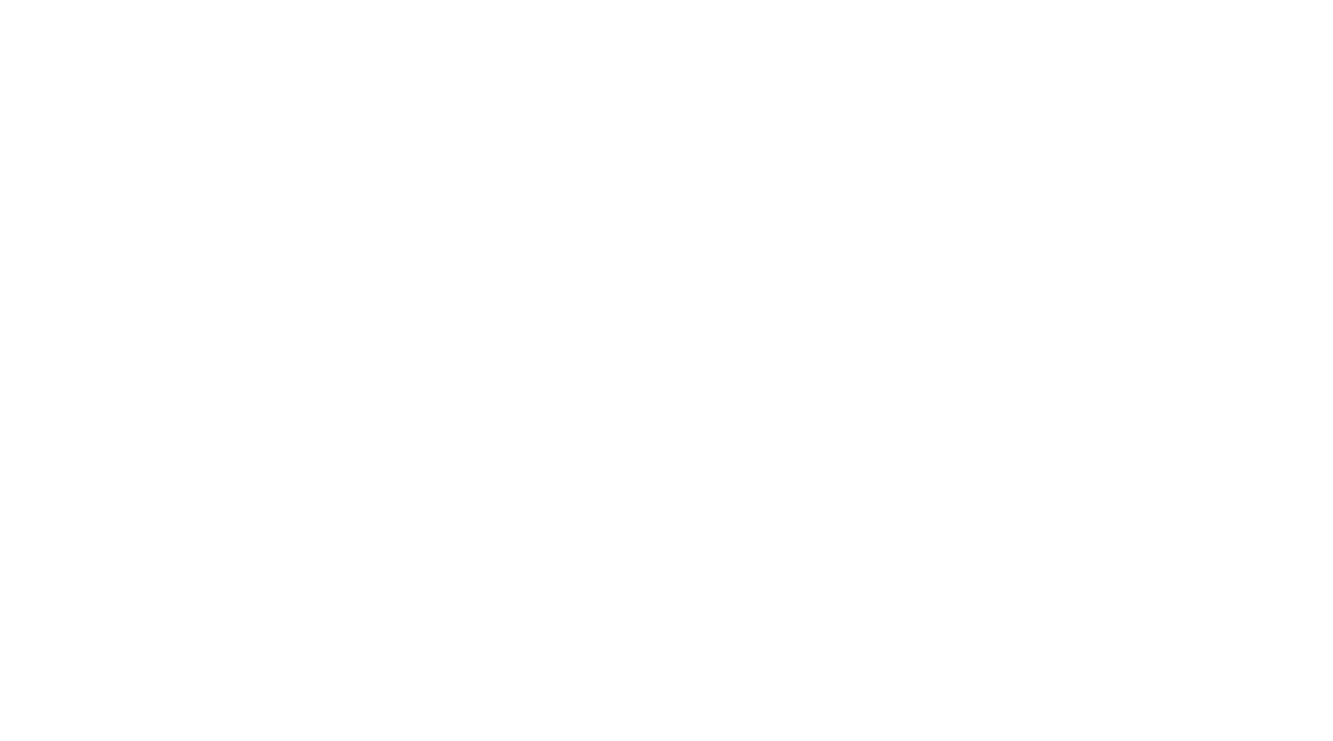 scroll, scrollTop: 0, scrollLeft: 0, axis: both 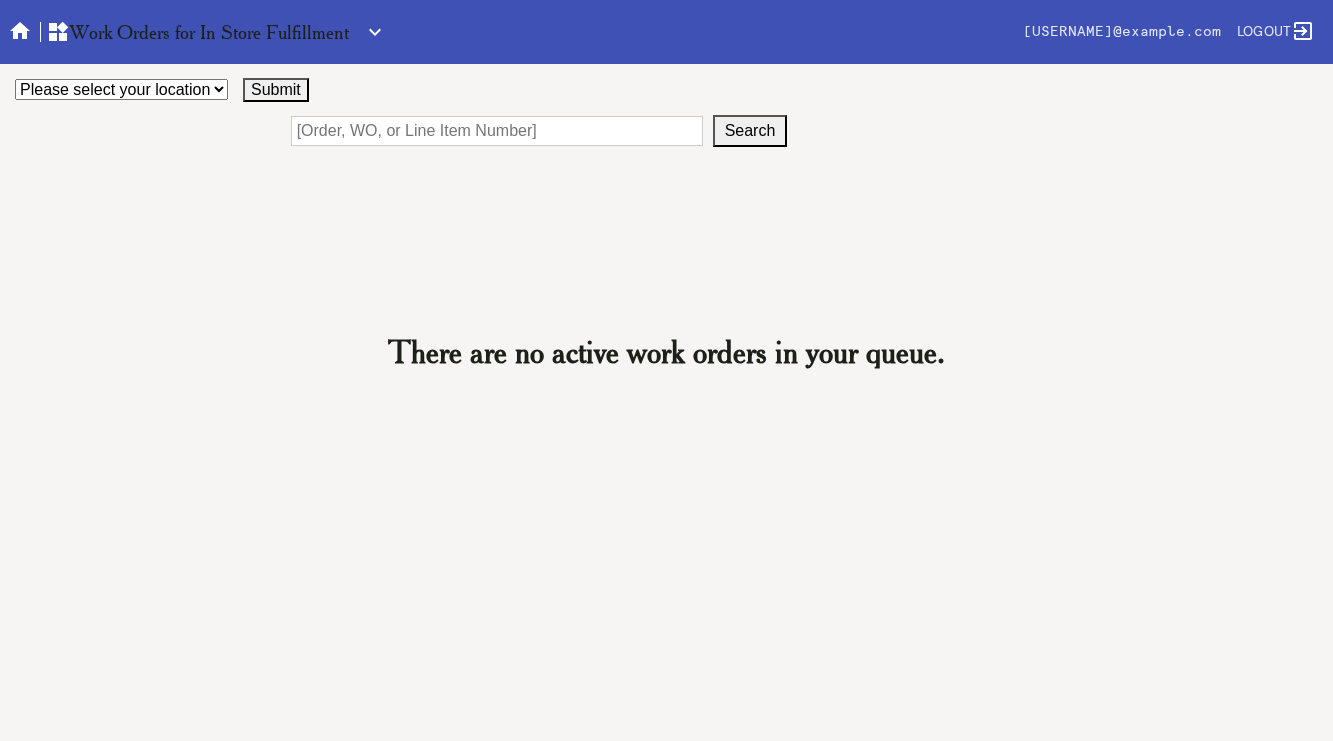 click on "Please select your location
14th Street
76th and 3rd
82nd and Columbus
Bethesda
Boston Seaport
Bronxville
Buckhead
Central Austin
Clarendon
Cobble Hill
Derby Street
Framebridge
Framebridge HQ
Georgetown
Greenwich Village
Hoboken
Inwood Village
McLean
Mosaic District
Murray Hill
Myers Park
Nashville
New Canaan
New Orleans
Old Town
Palo Alto
Park Slope
Philadelphia
River North
River Oaks
Santa Monica
South Austin
South End
Southport
Studio City
Suburban Square
Summit
The Hill
Union Market
Wellesley
West Loop
Westport
Westside Provisions
Williamsburg
Winnetka" at bounding box center (121, 89) 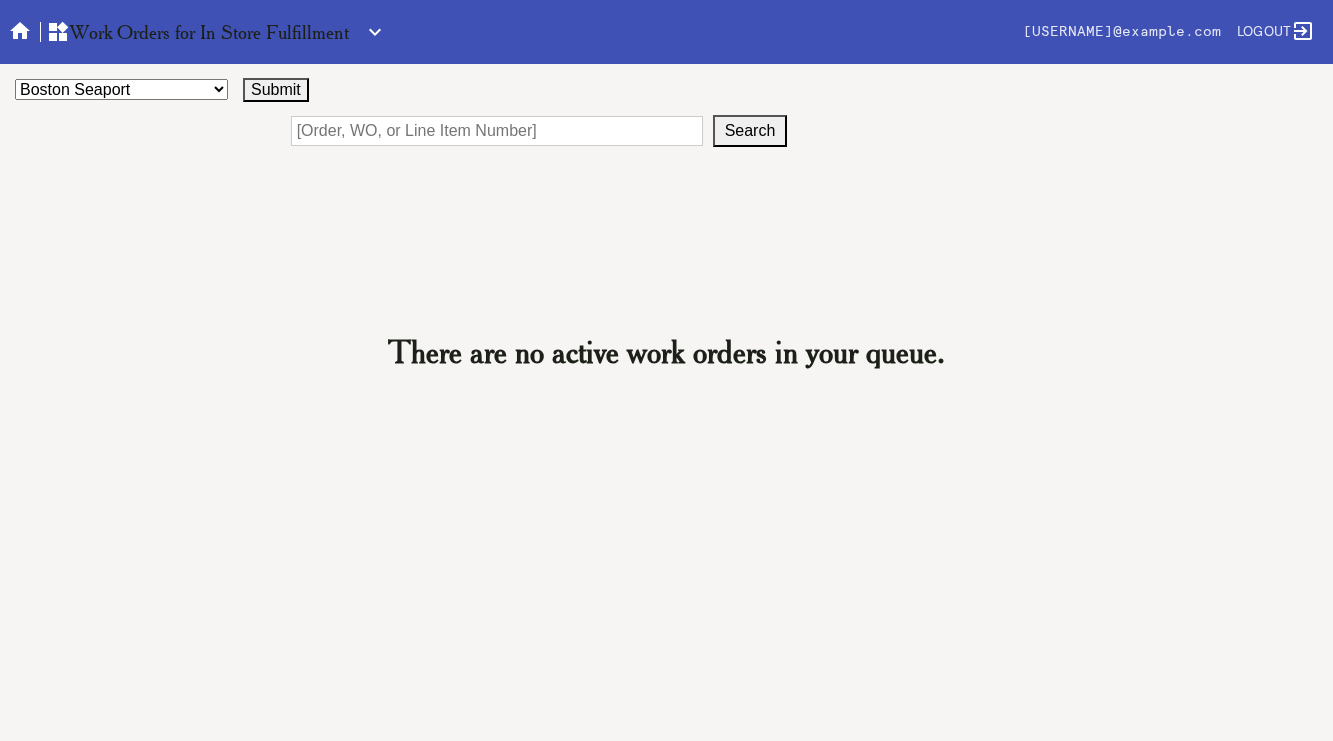 click on "Search" at bounding box center (750, 131) 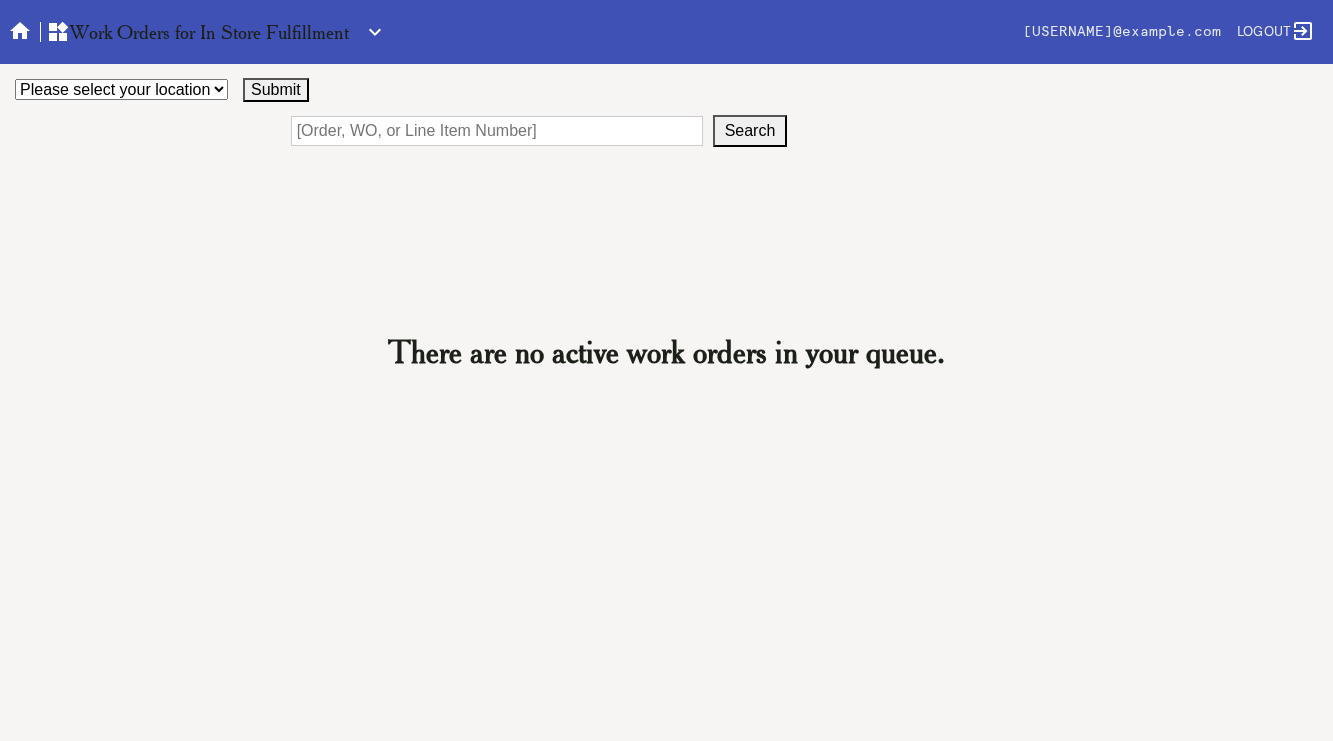 scroll, scrollTop: 0, scrollLeft: 0, axis: both 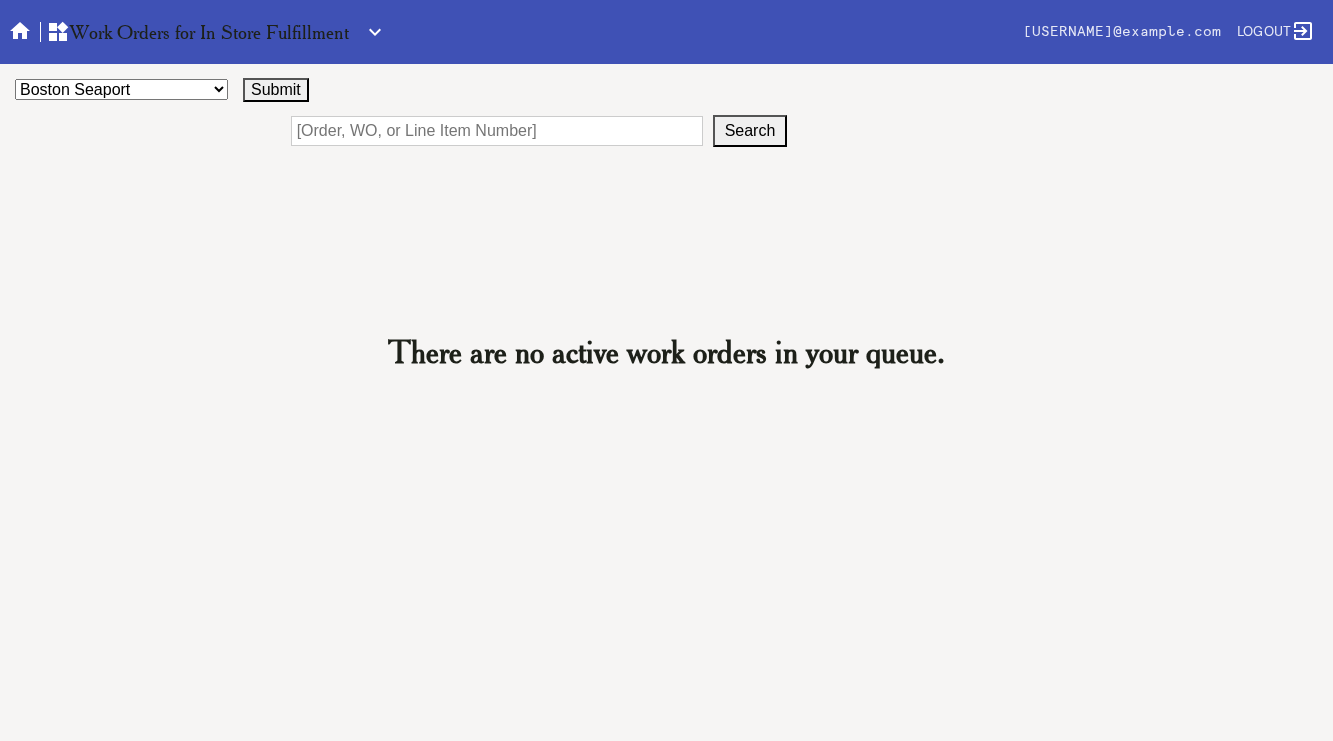 click at bounding box center [497, 131] 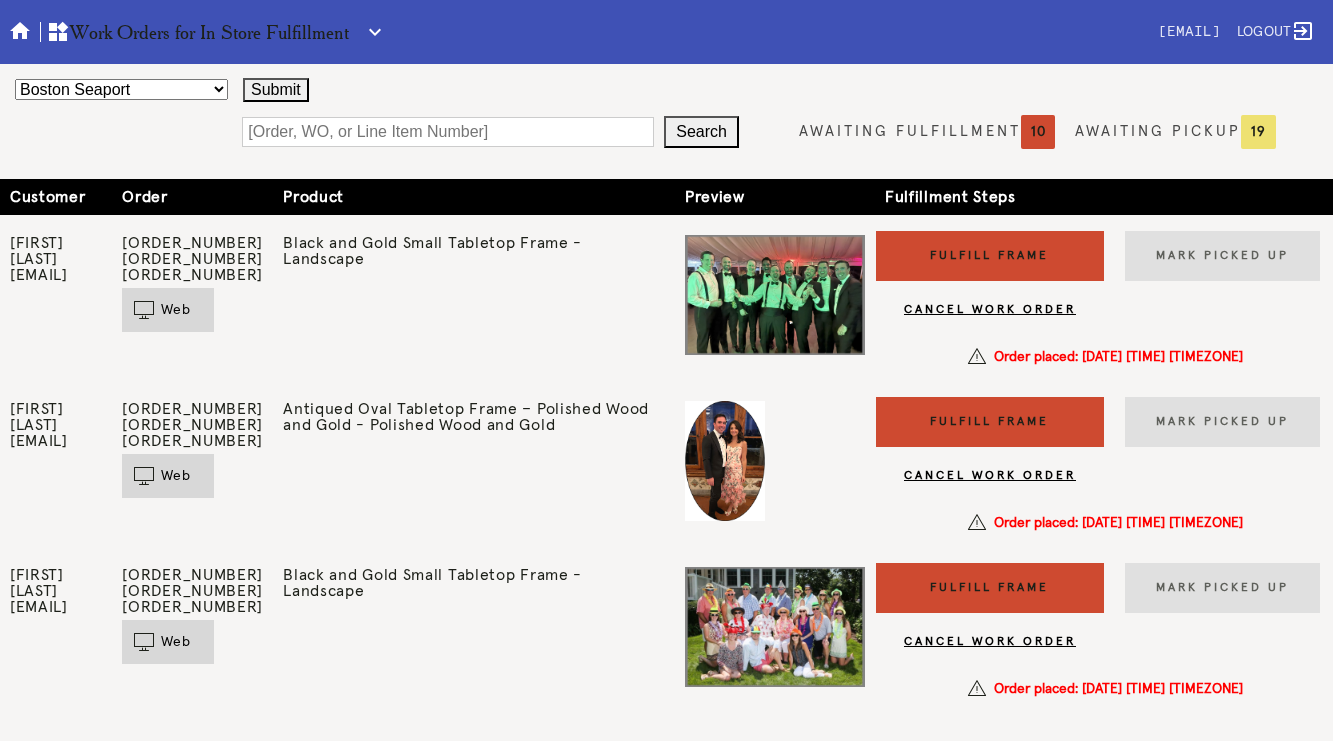 scroll, scrollTop: 0, scrollLeft: 0, axis: both 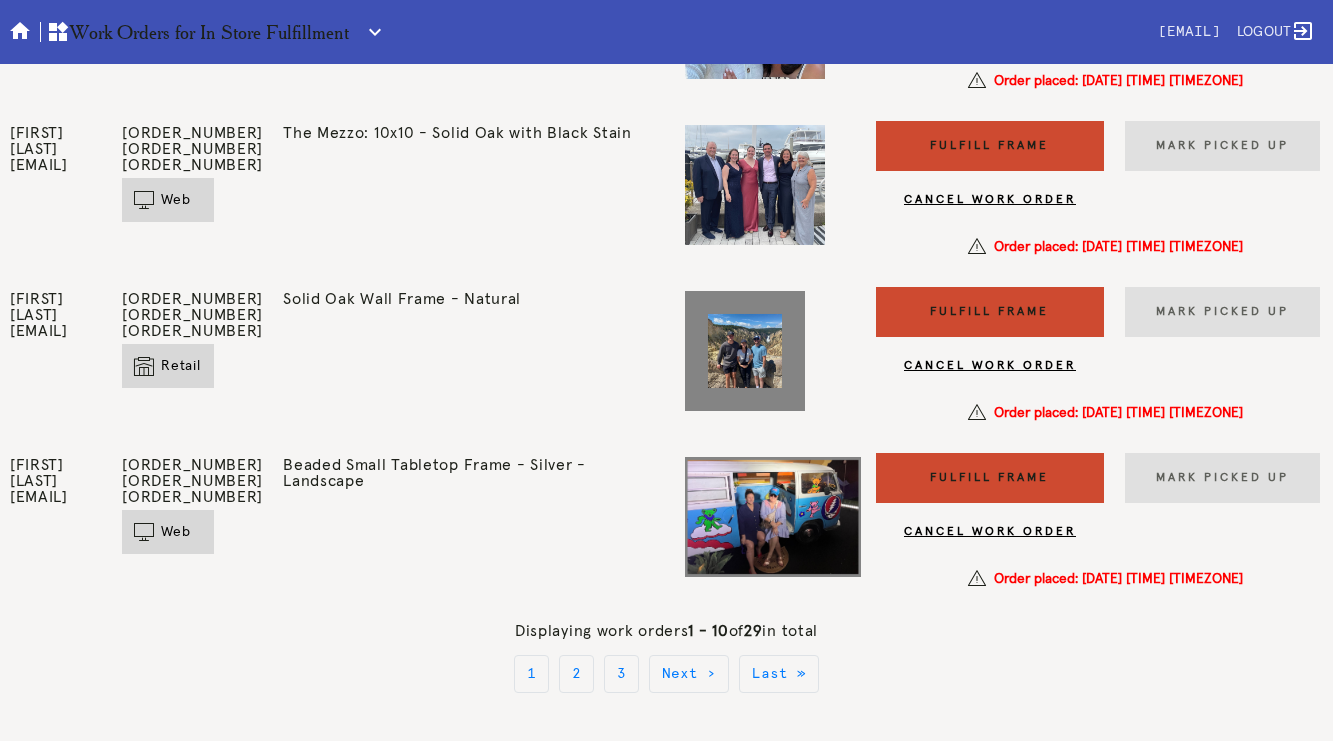 click on "2" at bounding box center [576, 674] 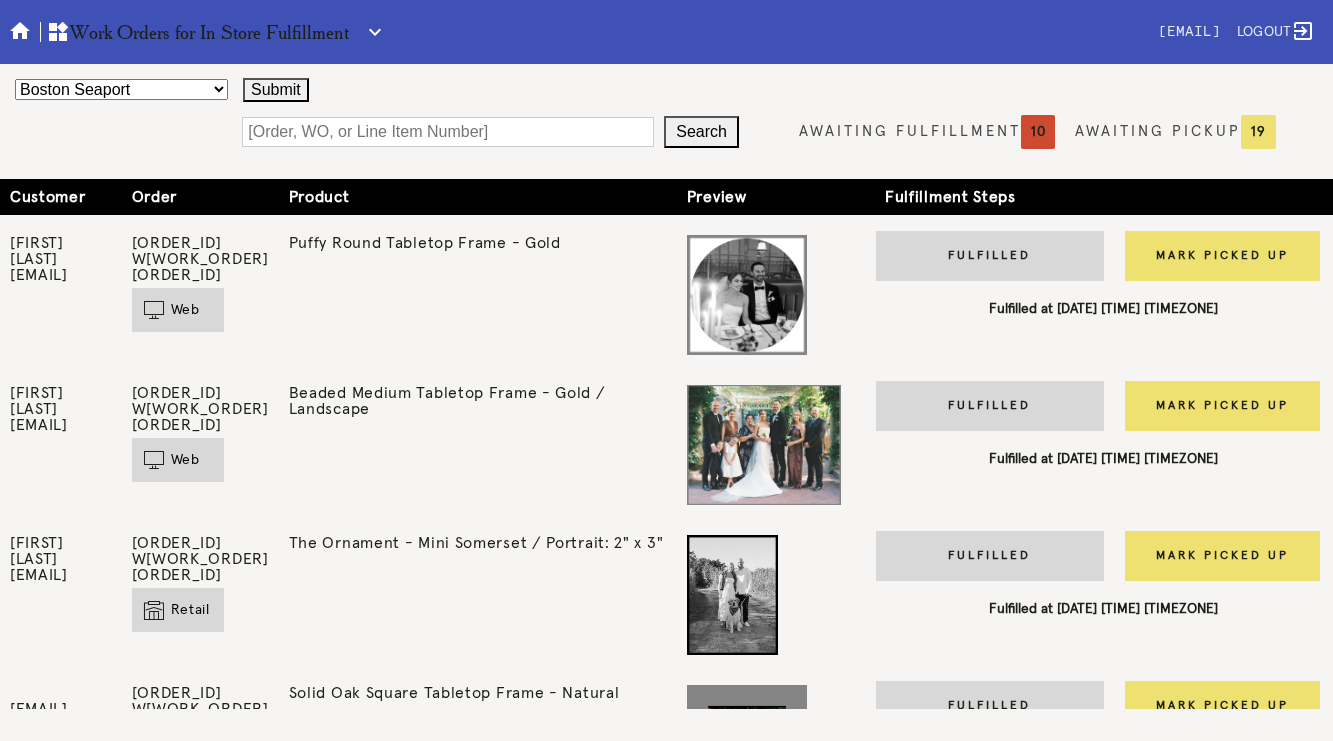 scroll, scrollTop: 0, scrollLeft: 0, axis: both 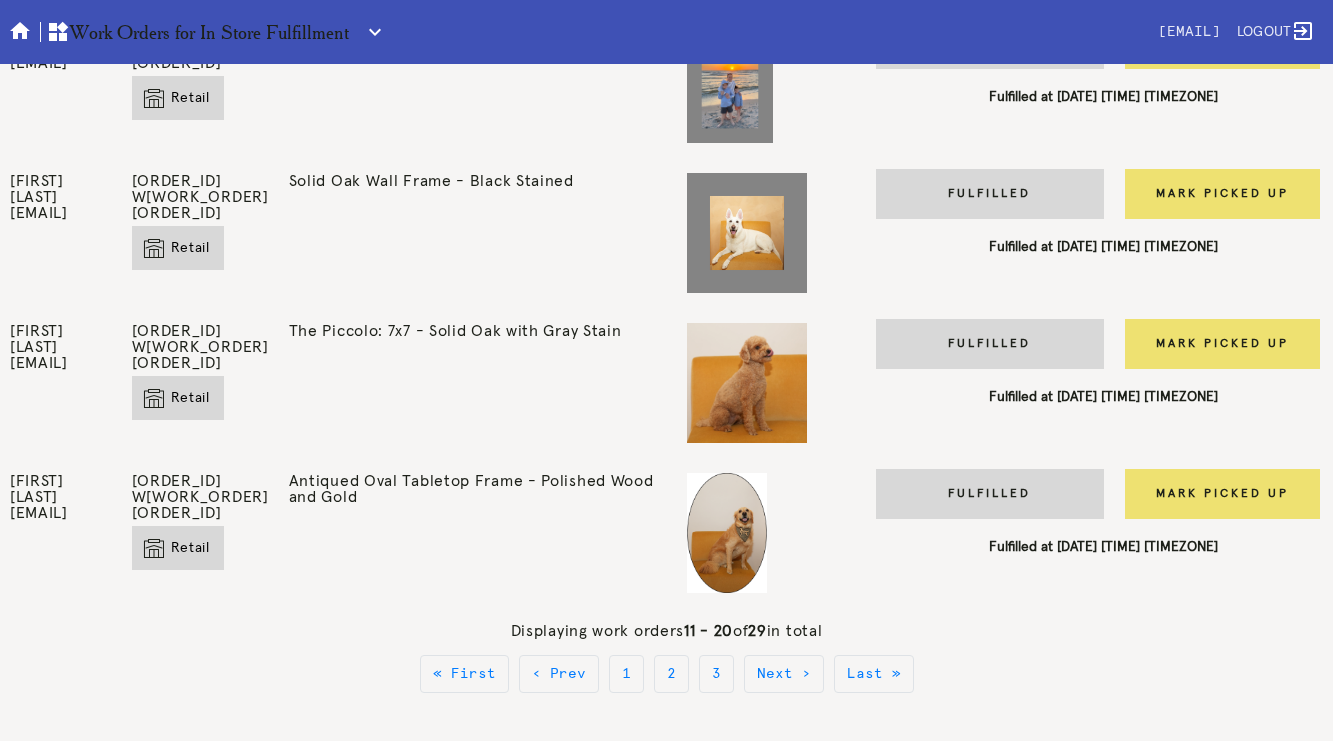 click on "1" at bounding box center (626, 674) 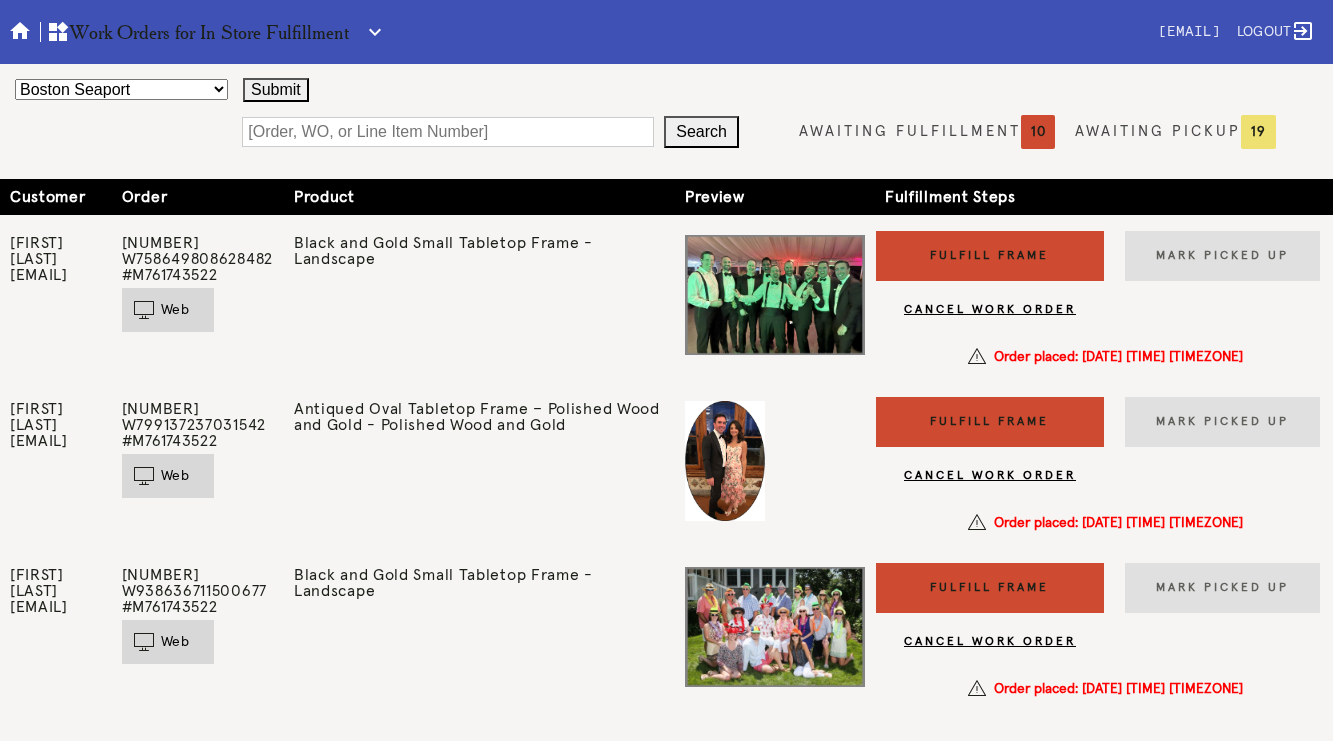 scroll, scrollTop: 0, scrollLeft: 0, axis: both 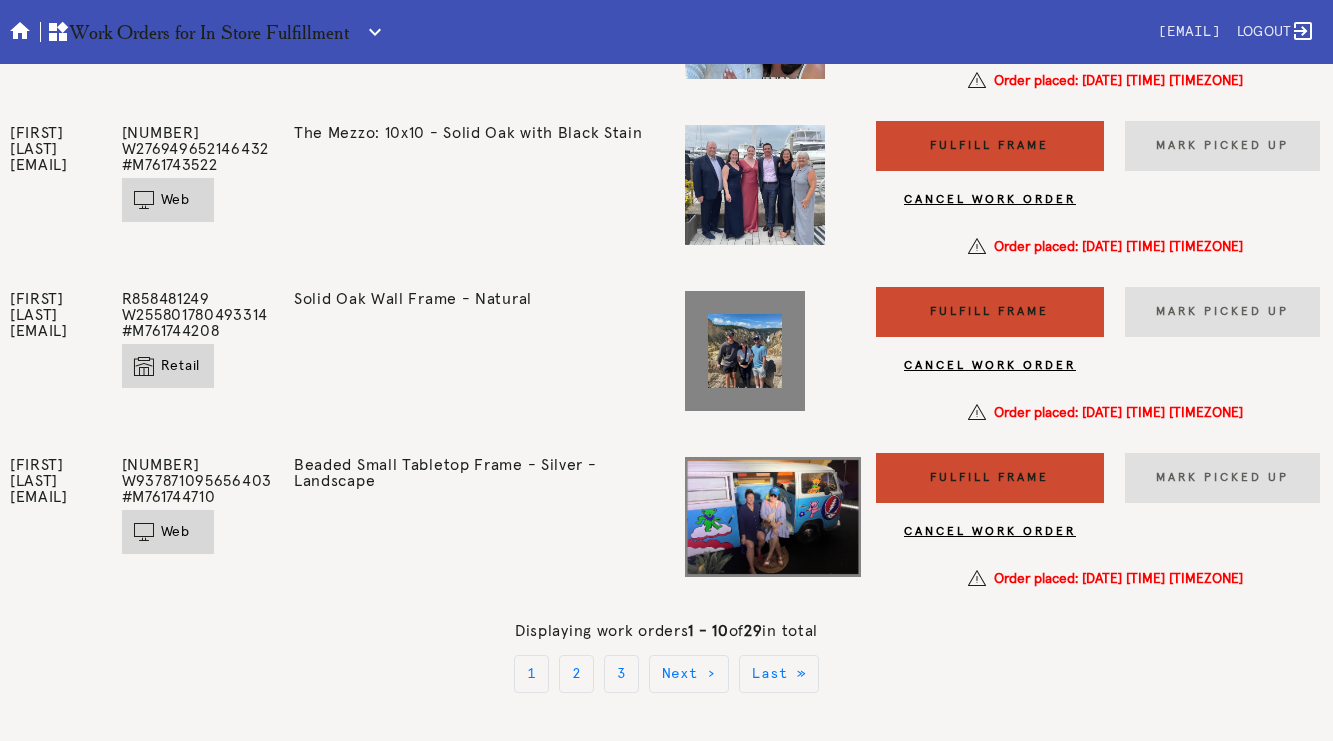 click on "Fulfill Frame" at bounding box center [990, 478] 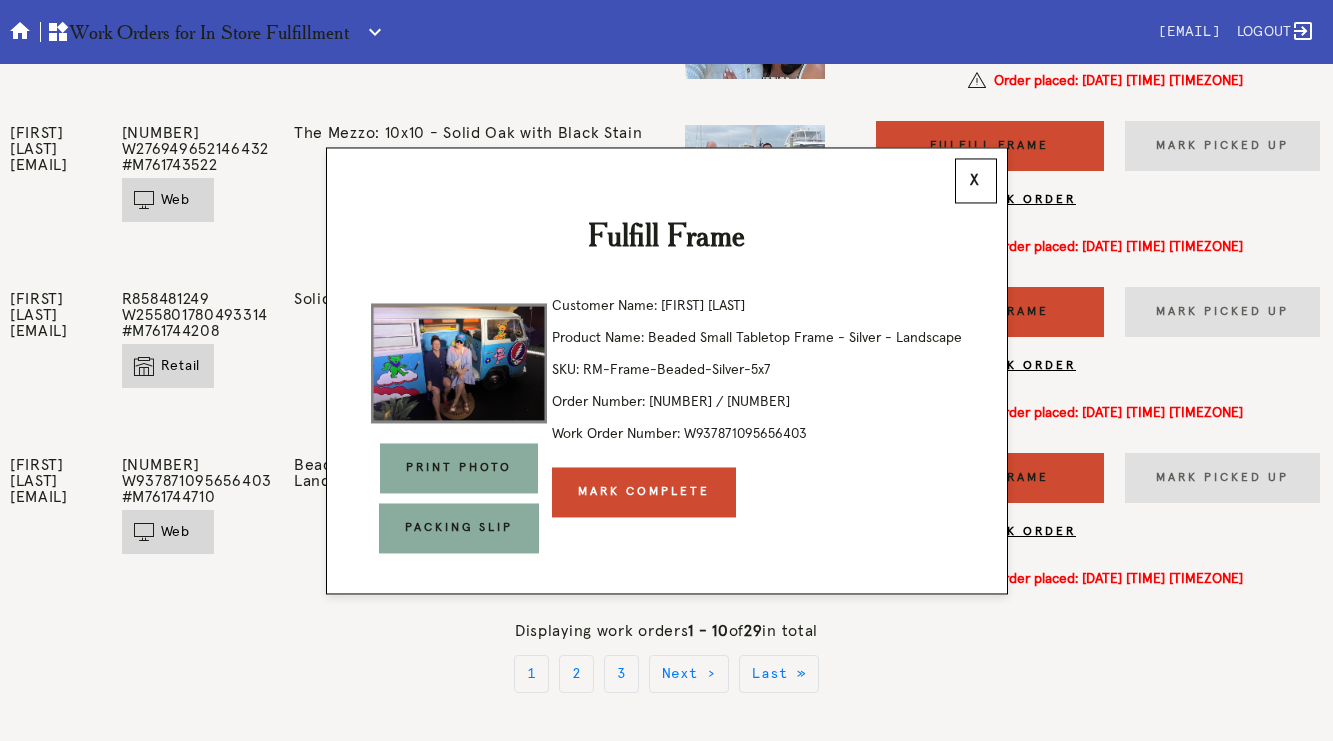 click on "Mark Complete" at bounding box center [644, 492] 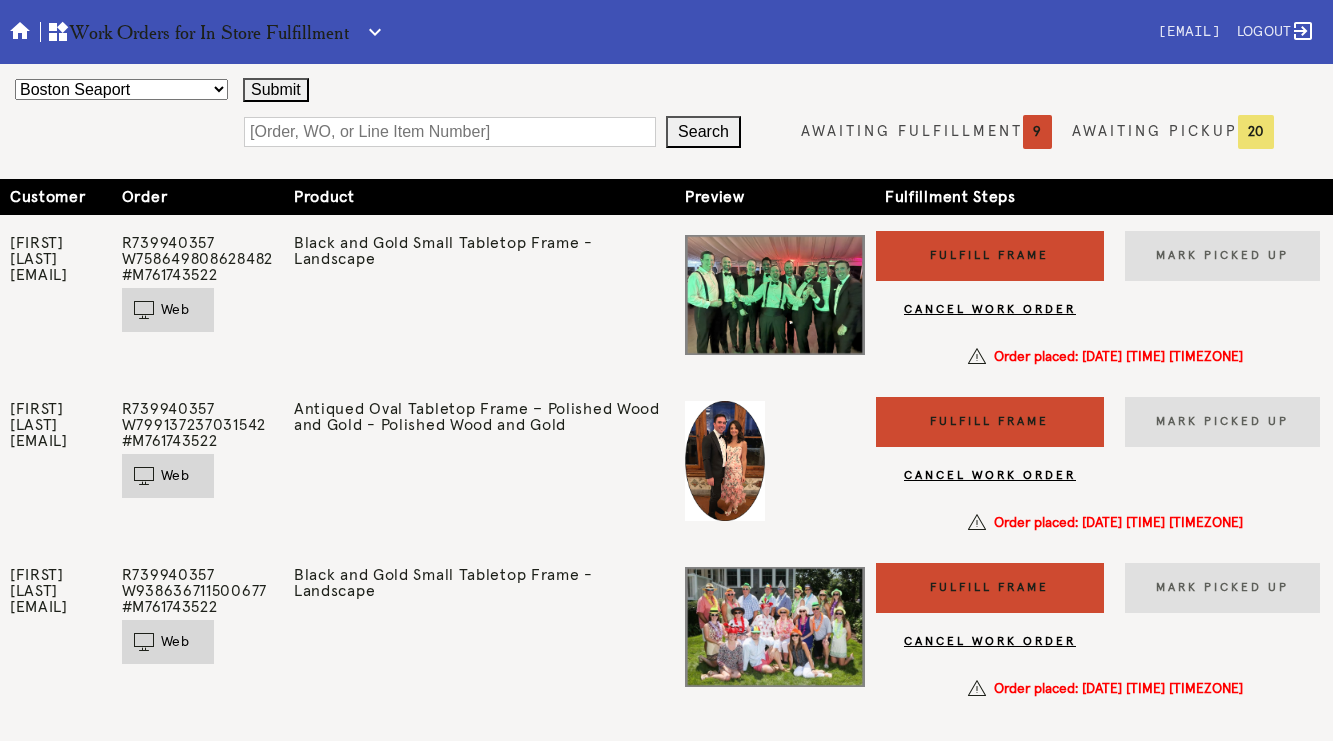 scroll, scrollTop: 0, scrollLeft: 0, axis: both 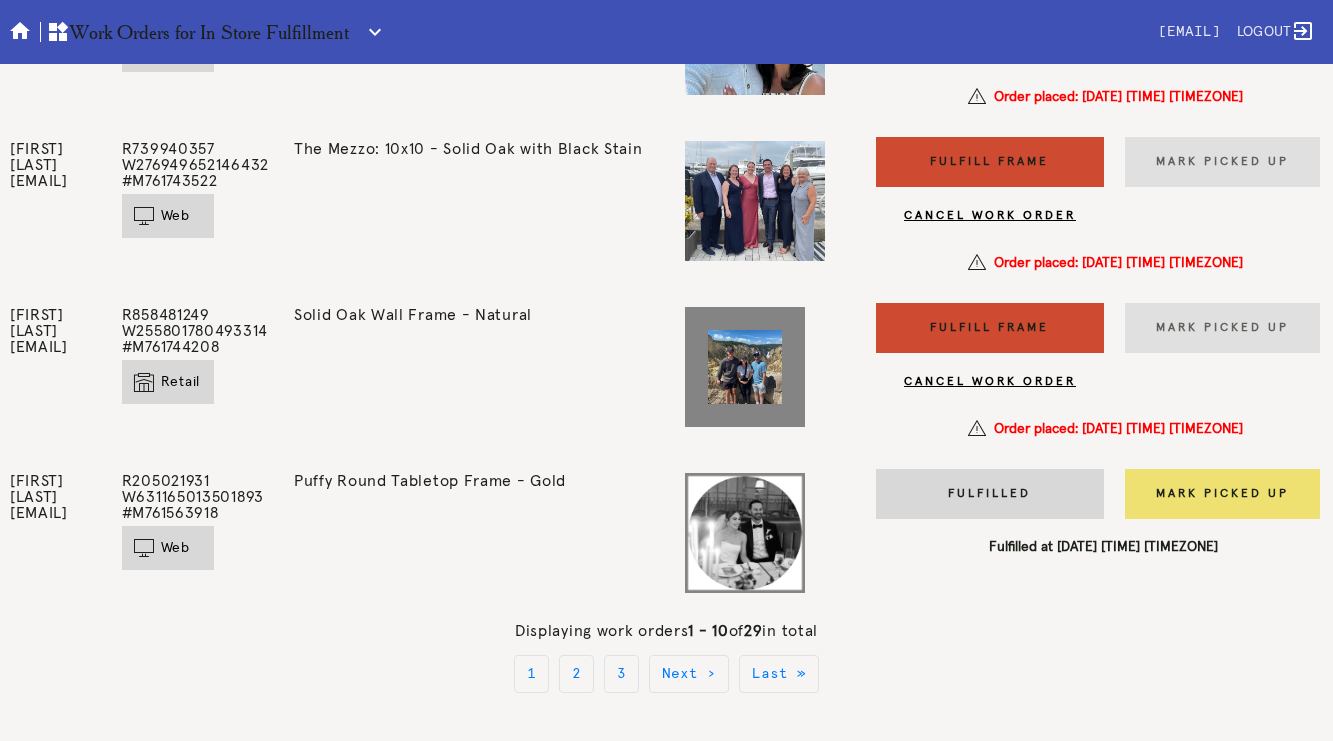 click on "Fulfill Frame" at bounding box center [990, 328] 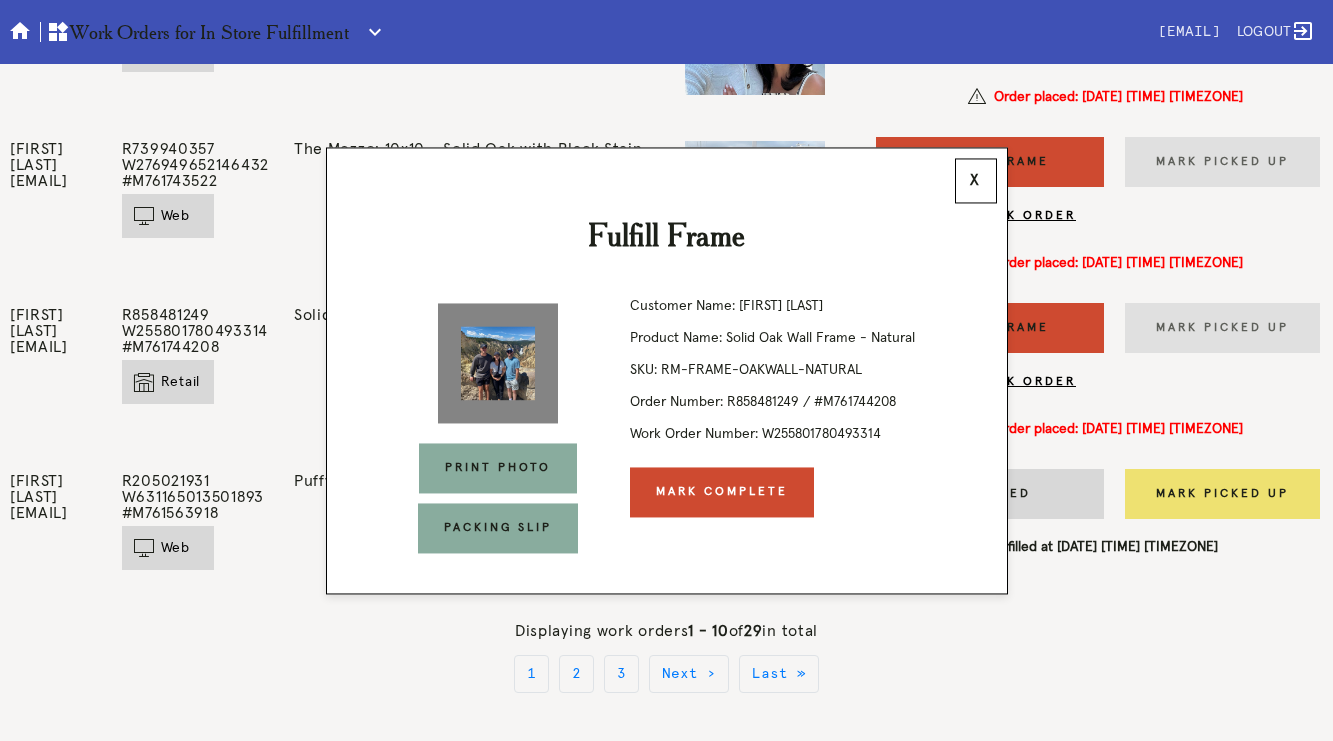 click on "Mark Complete" at bounding box center [722, 492] 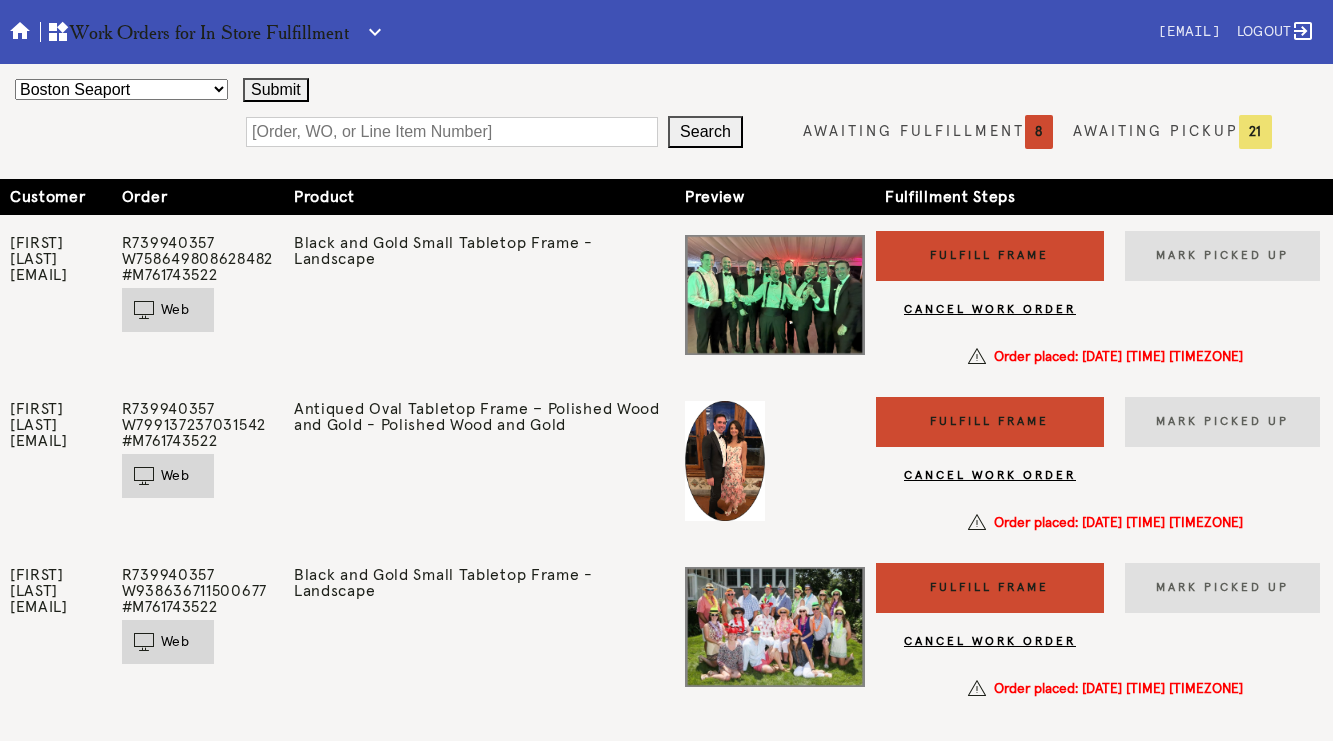 scroll, scrollTop: 0, scrollLeft: 0, axis: both 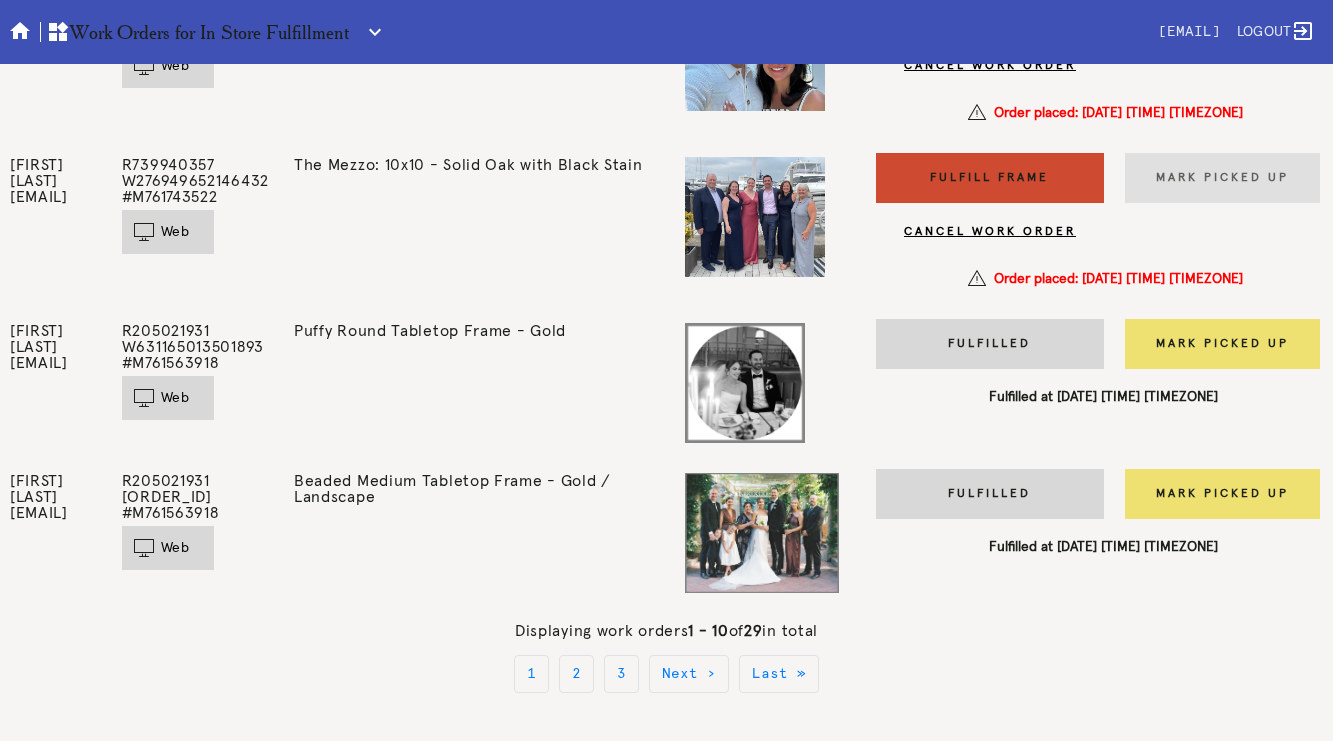 click on "3" at bounding box center (621, 674) 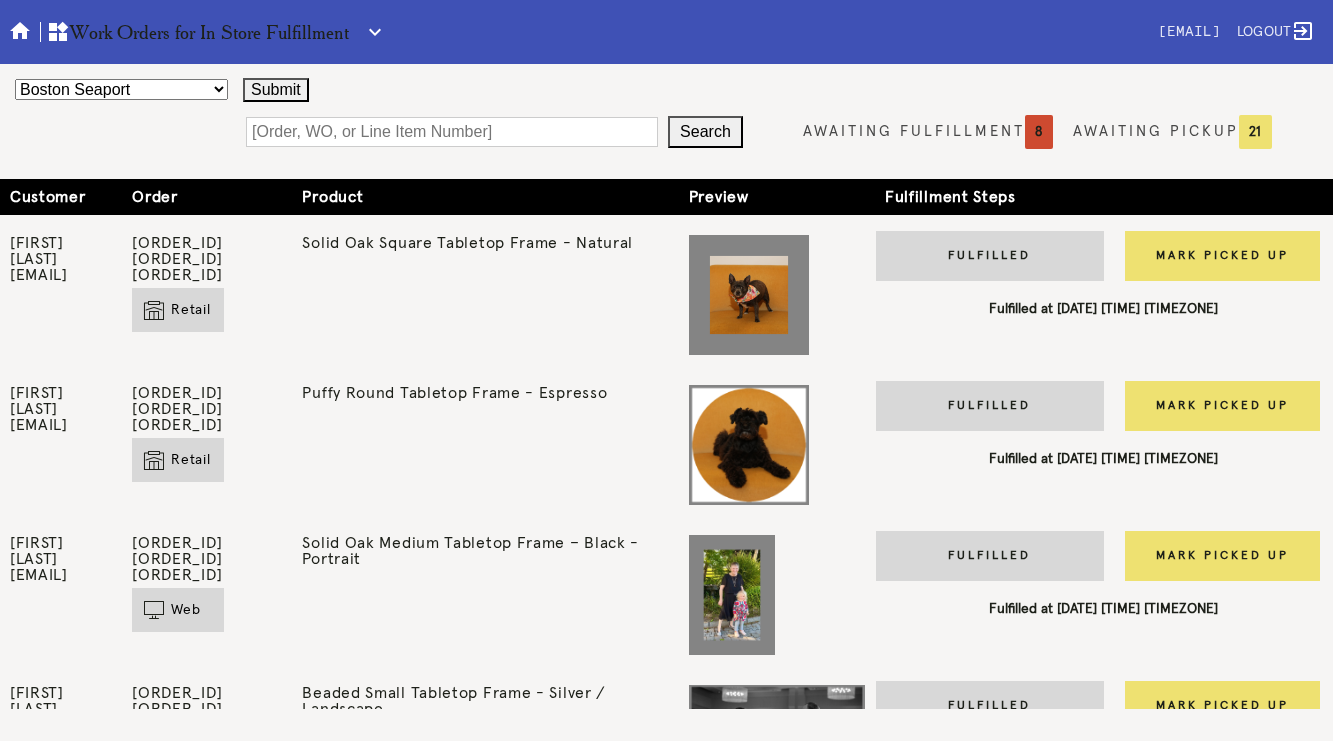 scroll, scrollTop: 0, scrollLeft: 0, axis: both 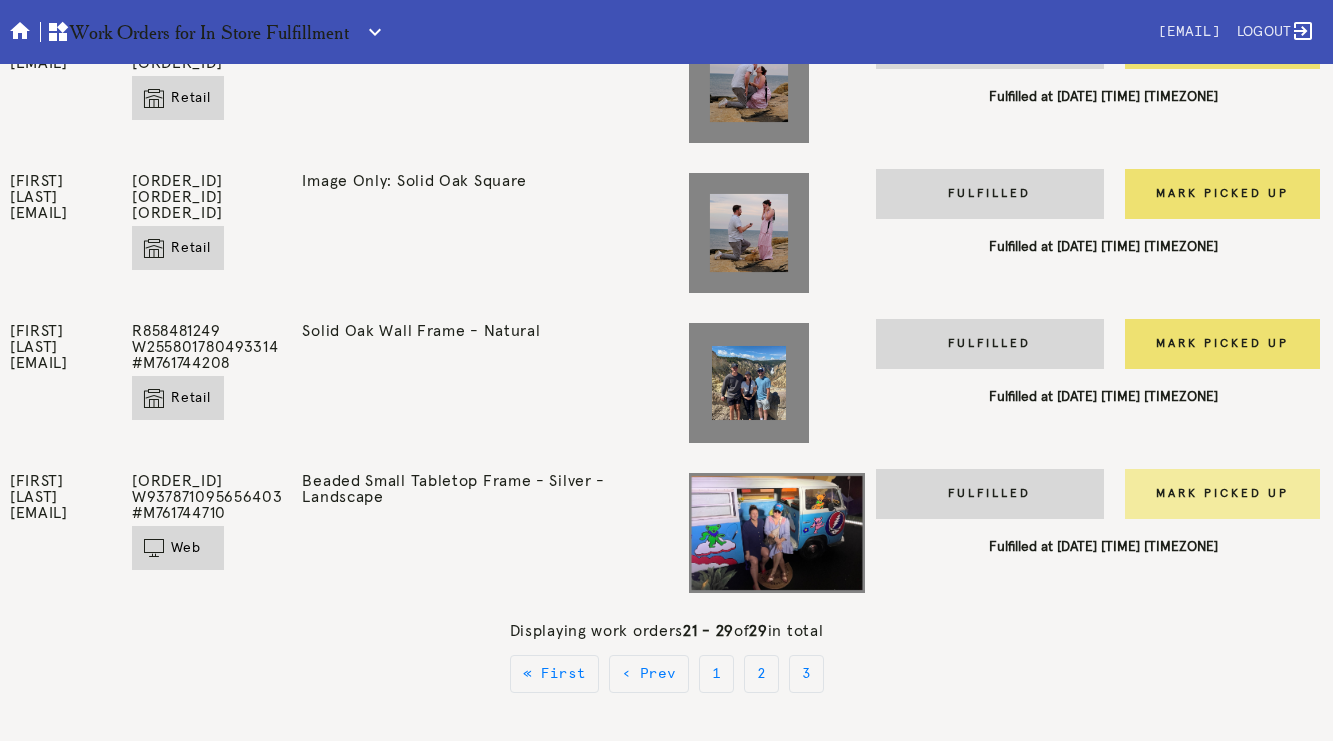 click on "Mark Picked Up" at bounding box center [1222, 494] 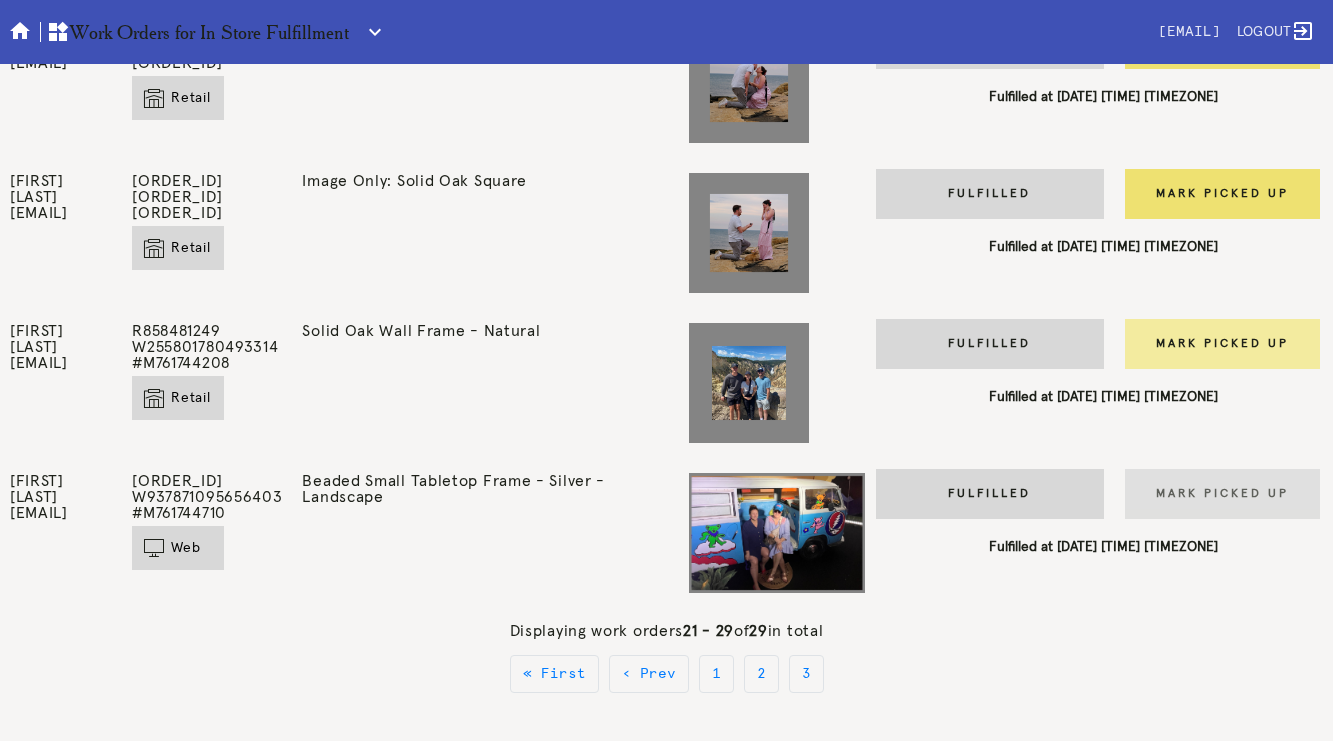 click on "Mark Picked Up" at bounding box center [1222, 344] 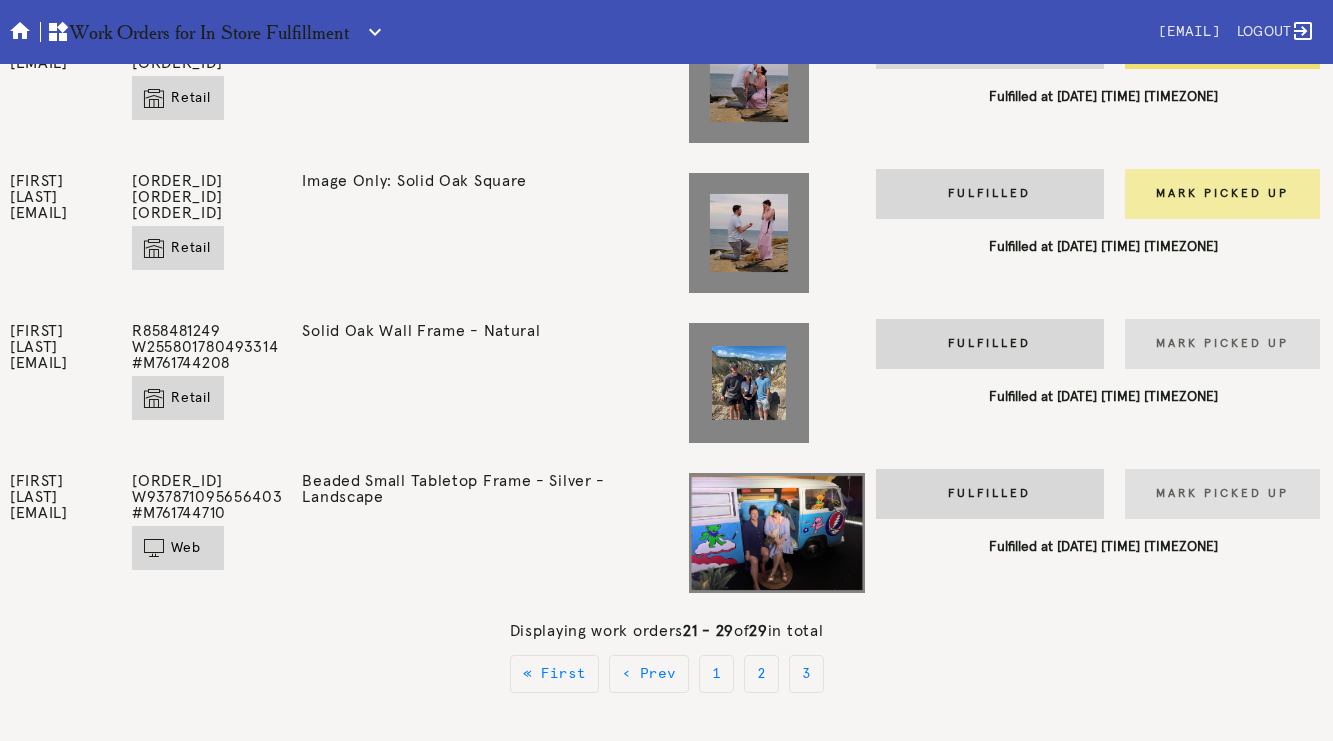 click on "Mark Picked Up" at bounding box center [1222, 194] 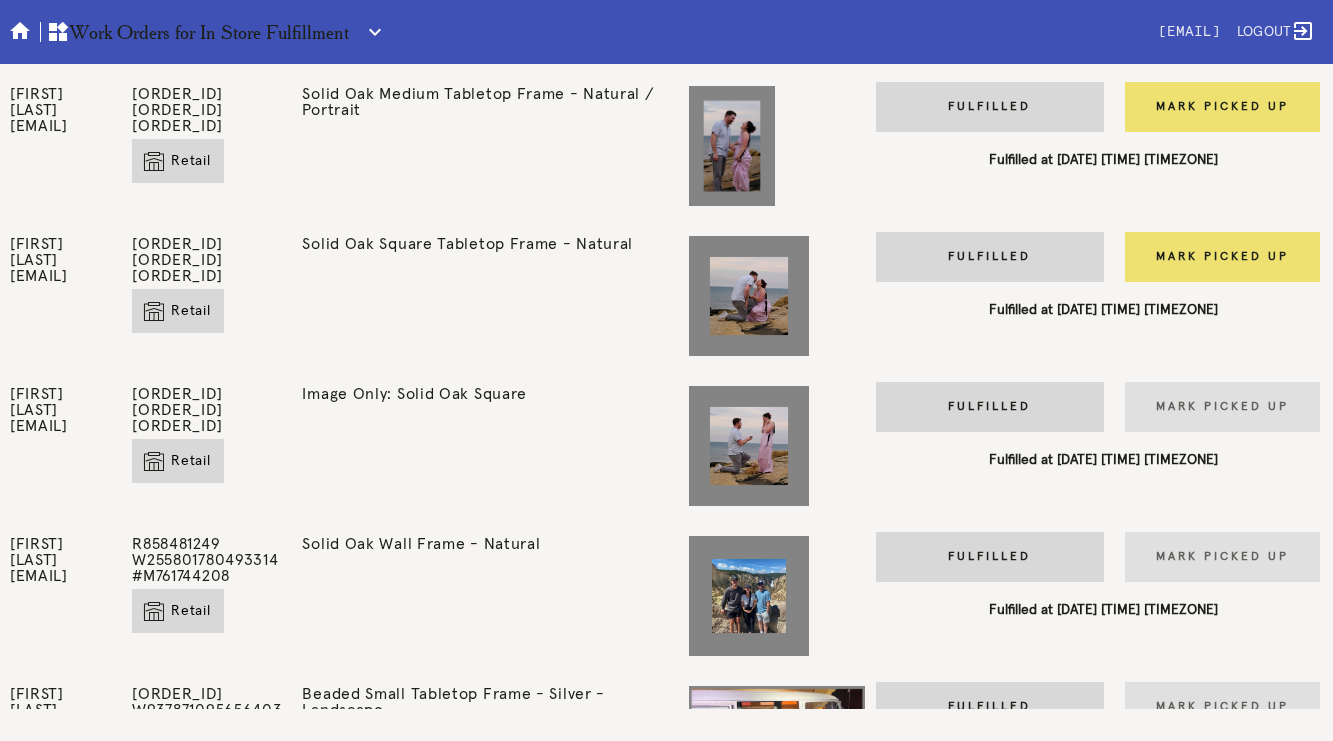 scroll, scrollTop: 727, scrollLeft: 0, axis: vertical 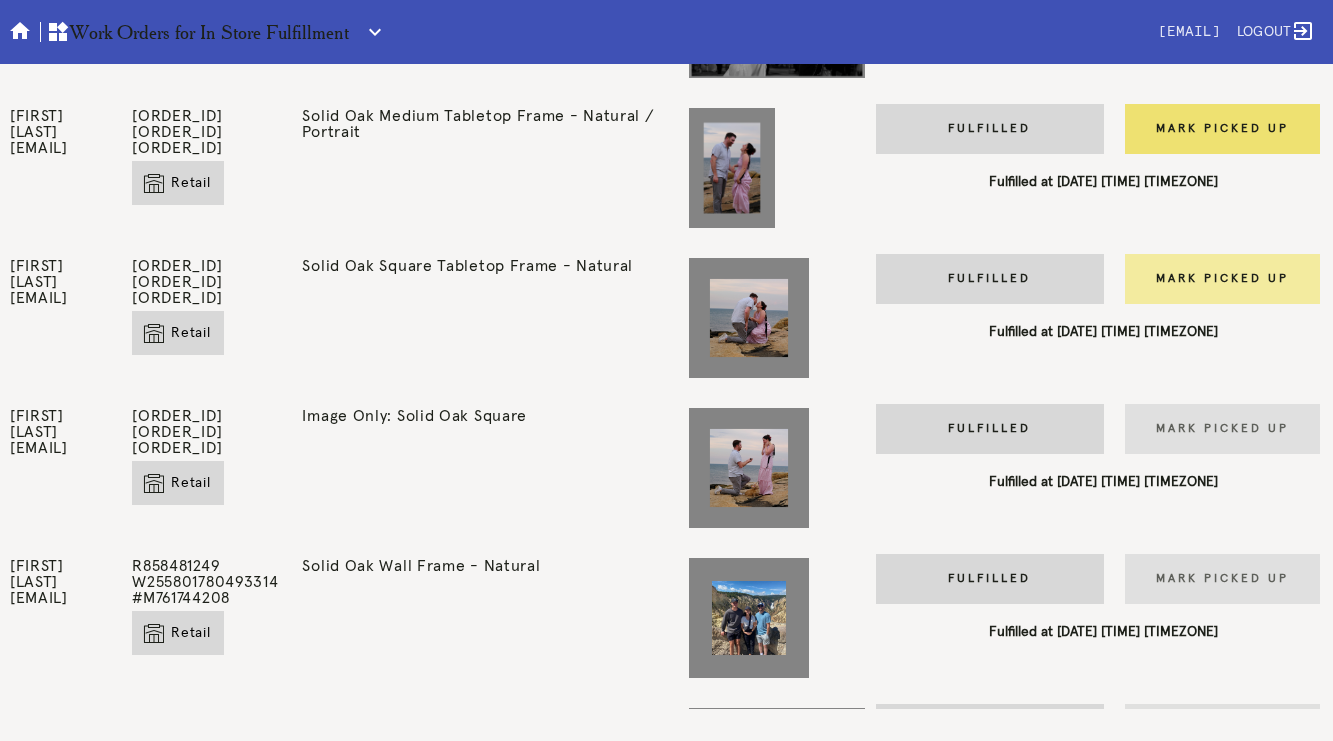 click on "Mark Picked Up" at bounding box center [1222, 279] 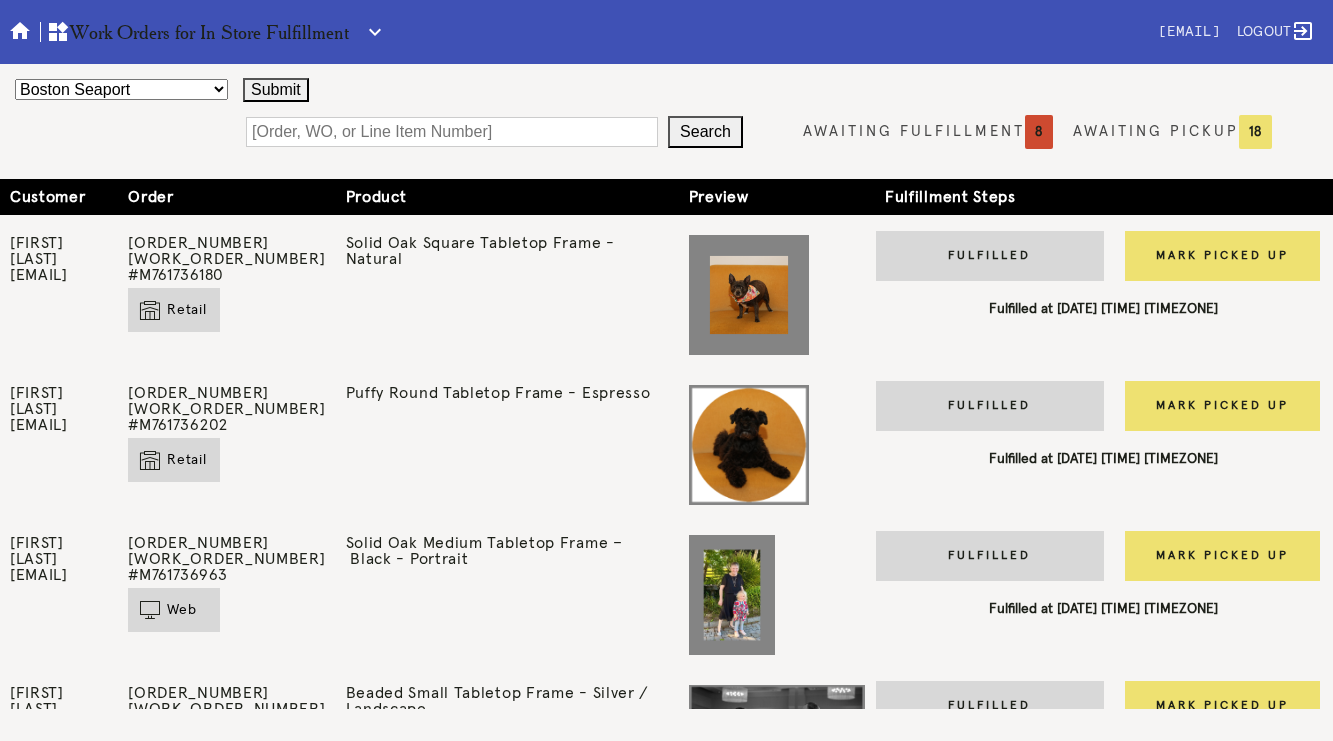scroll, scrollTop: 0, scrollLeft: 0, axis: both 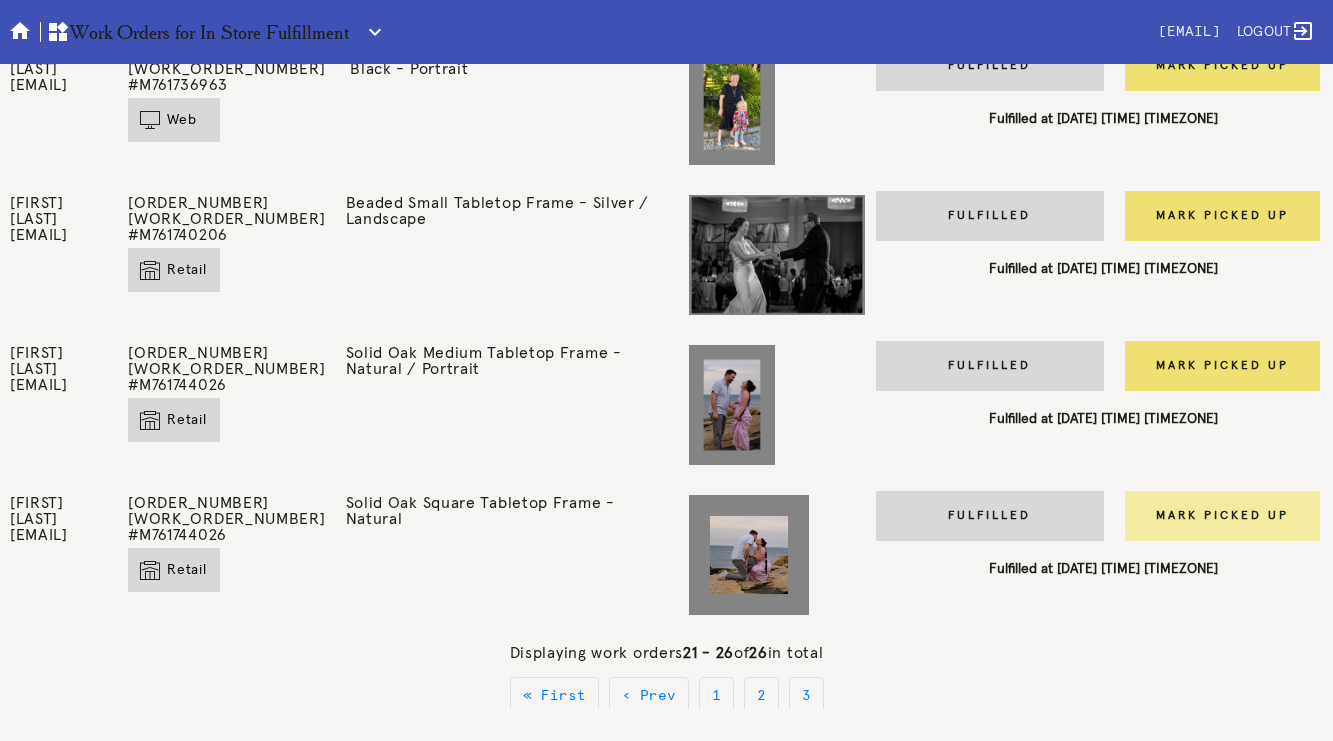 click on "Mark Picked Up" at bounding box center [1222, 516] 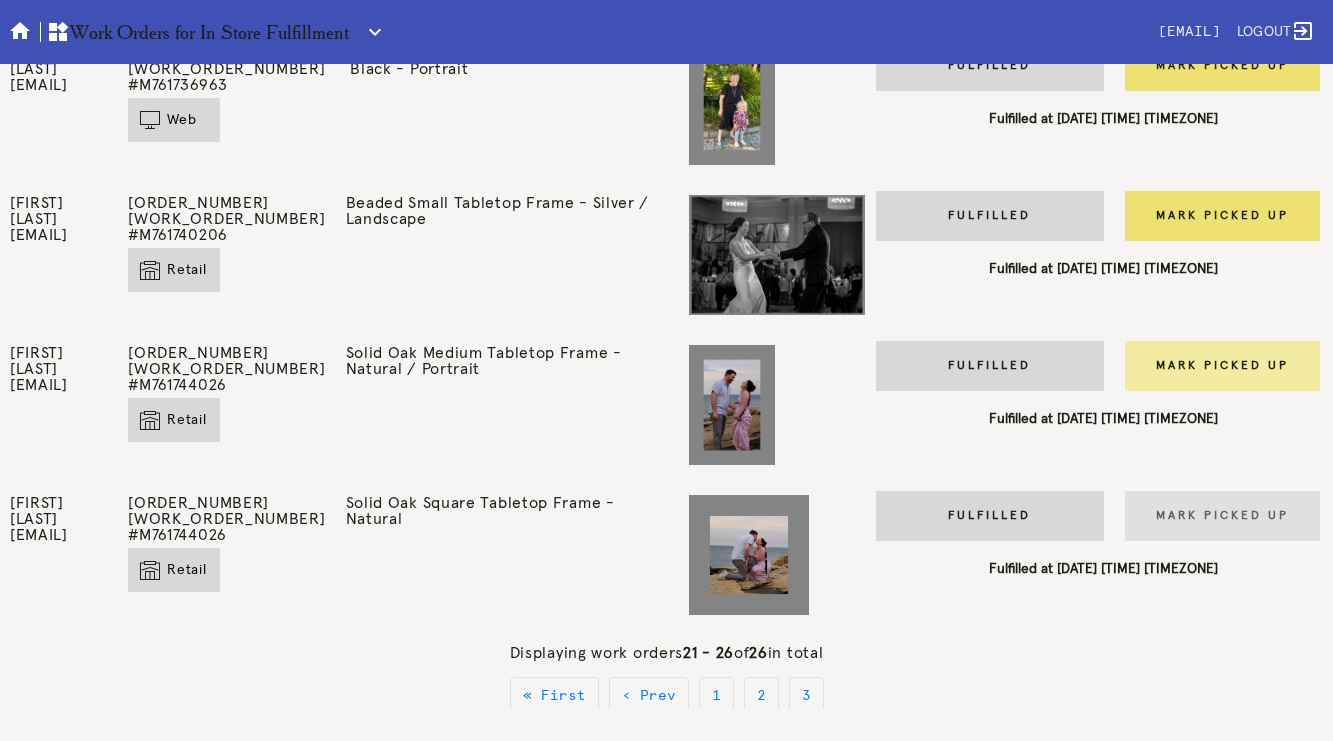 click on "Mark Picked Up" at bounding box center (1222, 366) 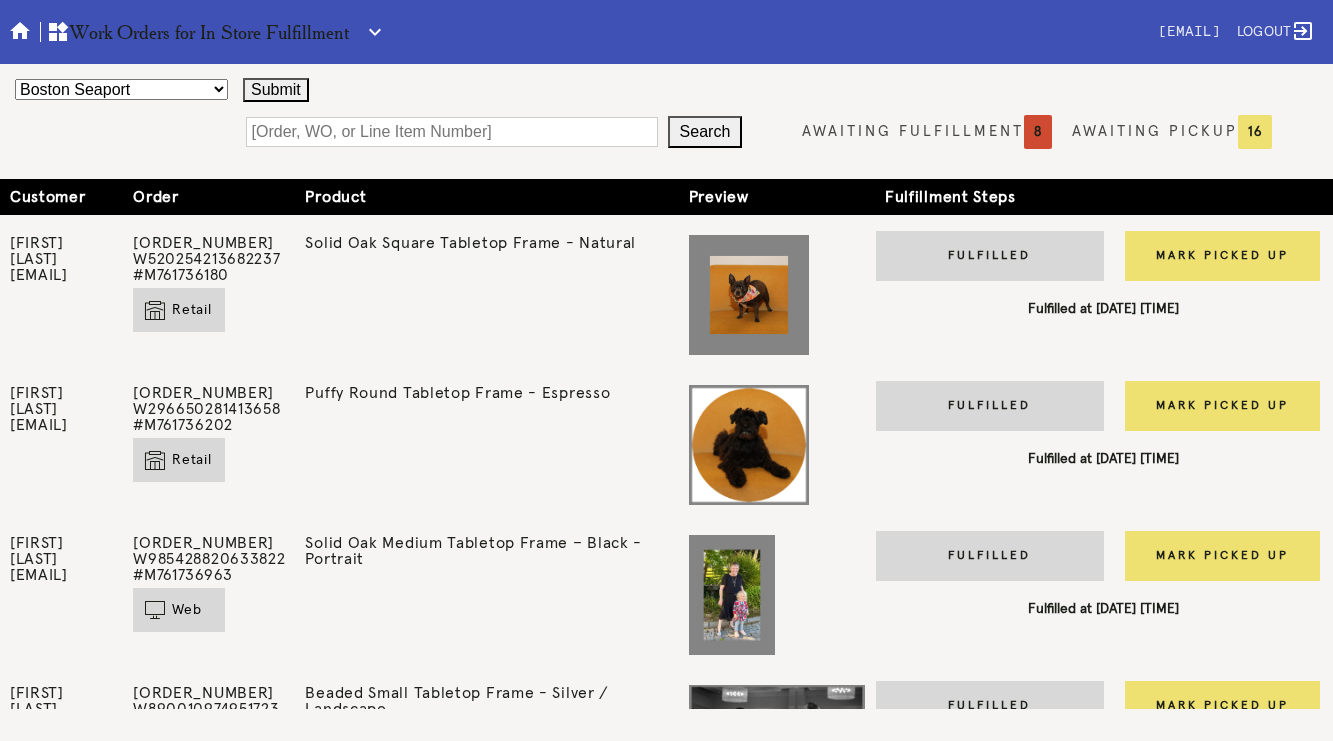 scroll, scrollTop: 0, scrollLeft: 0, axis: both 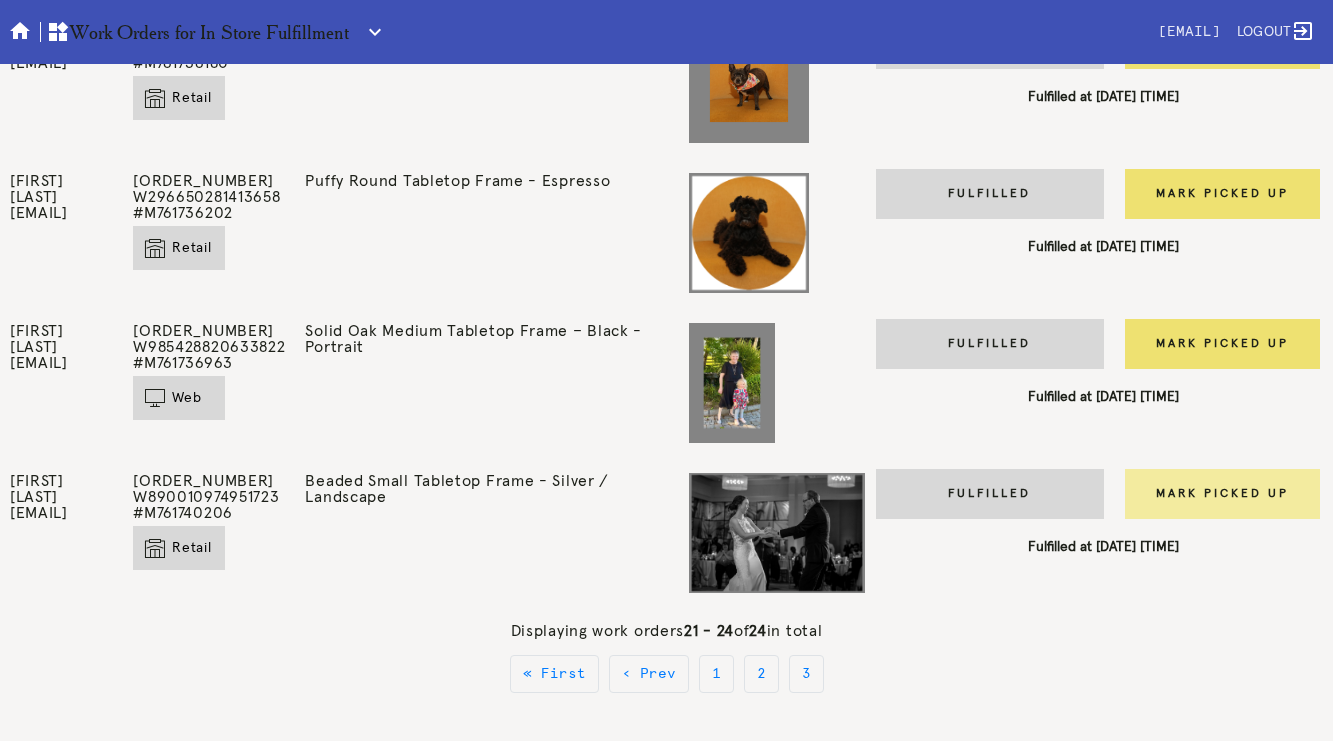 click on "Mark Picked Up" at bounding box center [1222, 494] 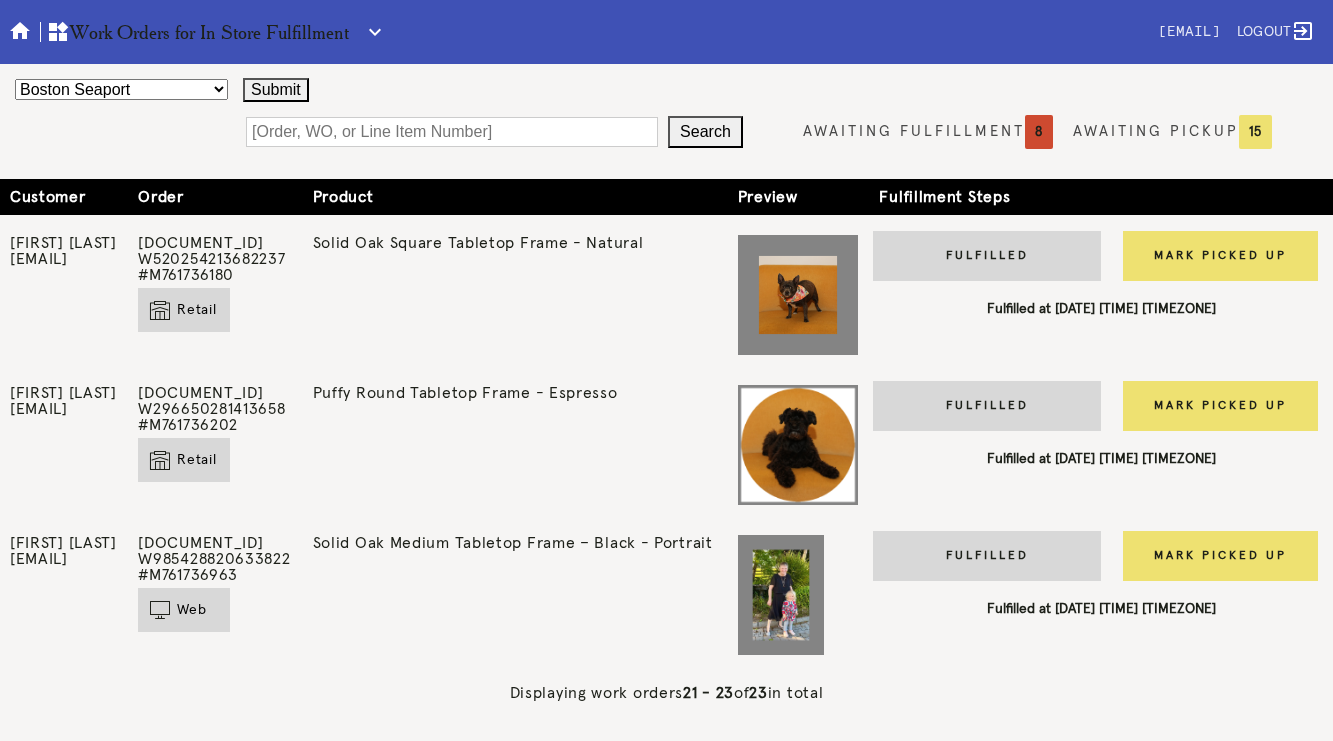 scroll, scrollTop: 0, scrollLeft: 0, axis: both 